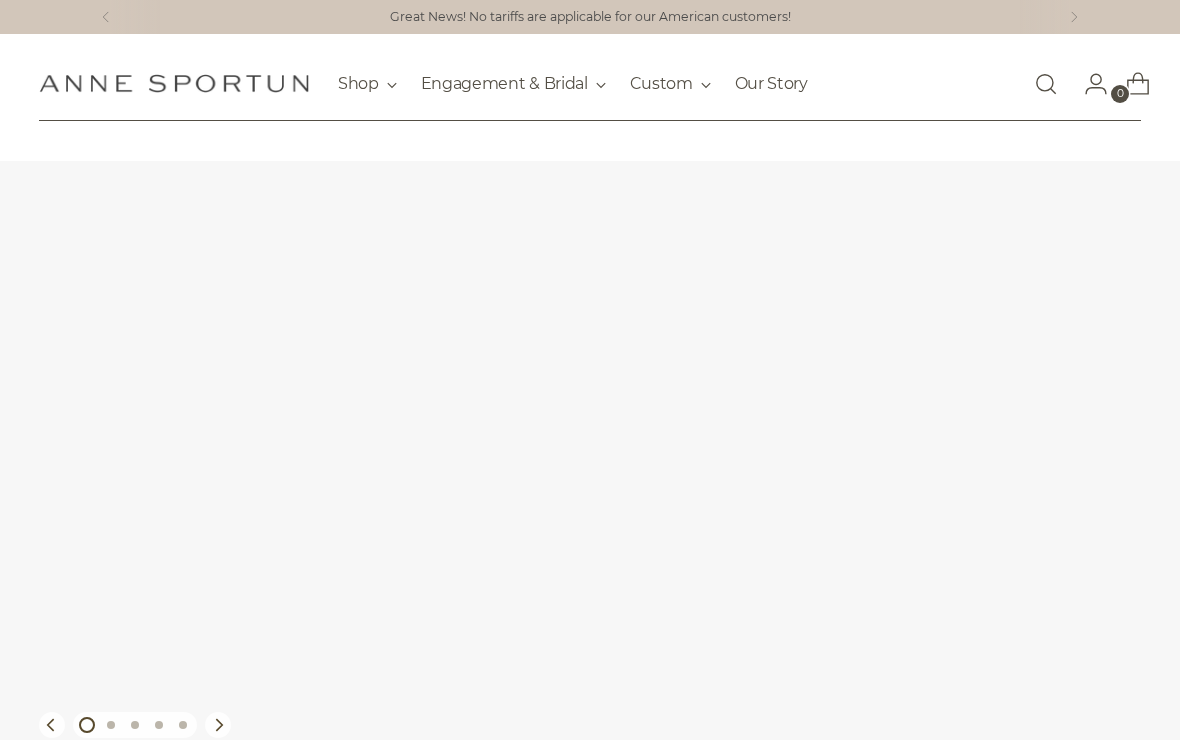 scroll, scrollTop: 0, scrollLeft: 0, axis: both 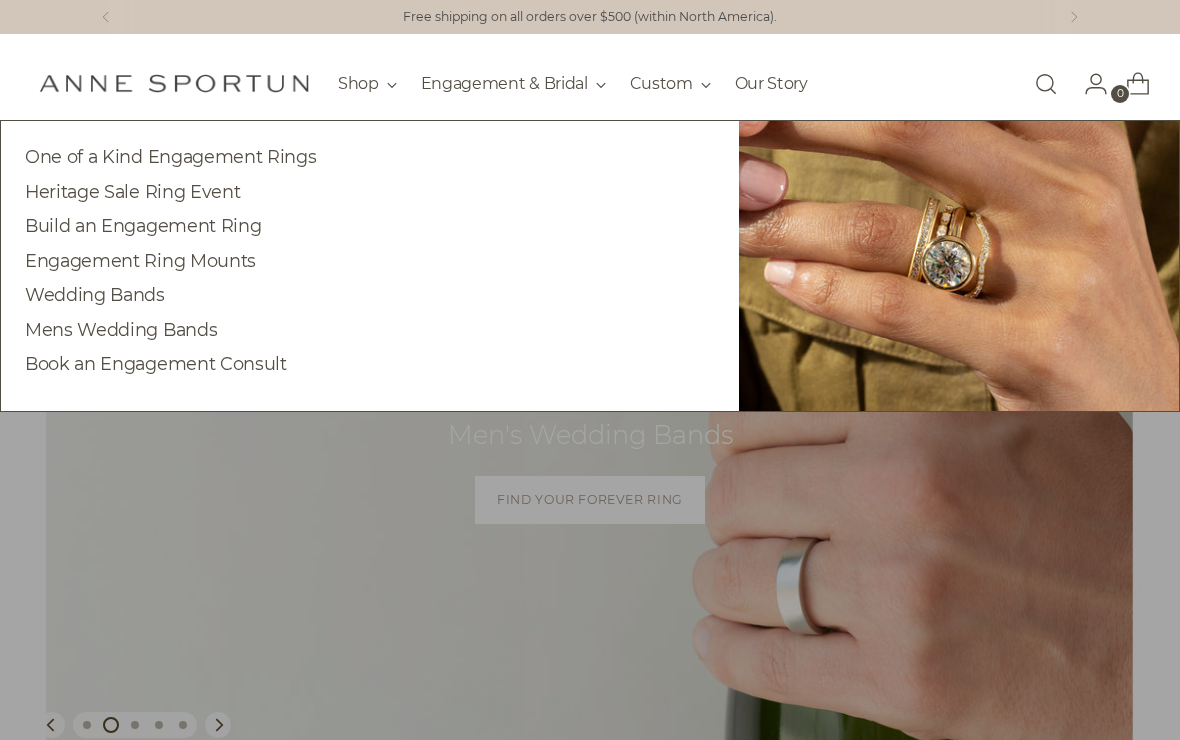 click on "One of a Kind Engagement Rings" at bounding box center (170, 156) 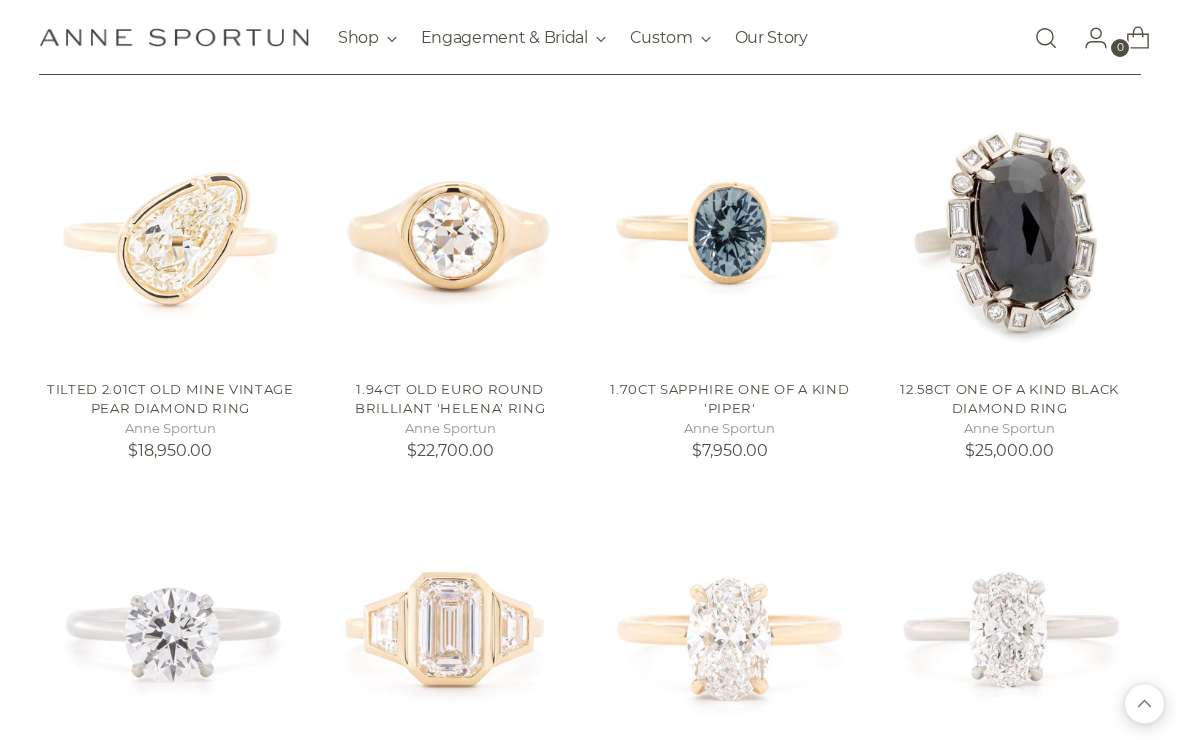 scroll, scrollTop: 1562, scrollLeft: 0, axis: vertical 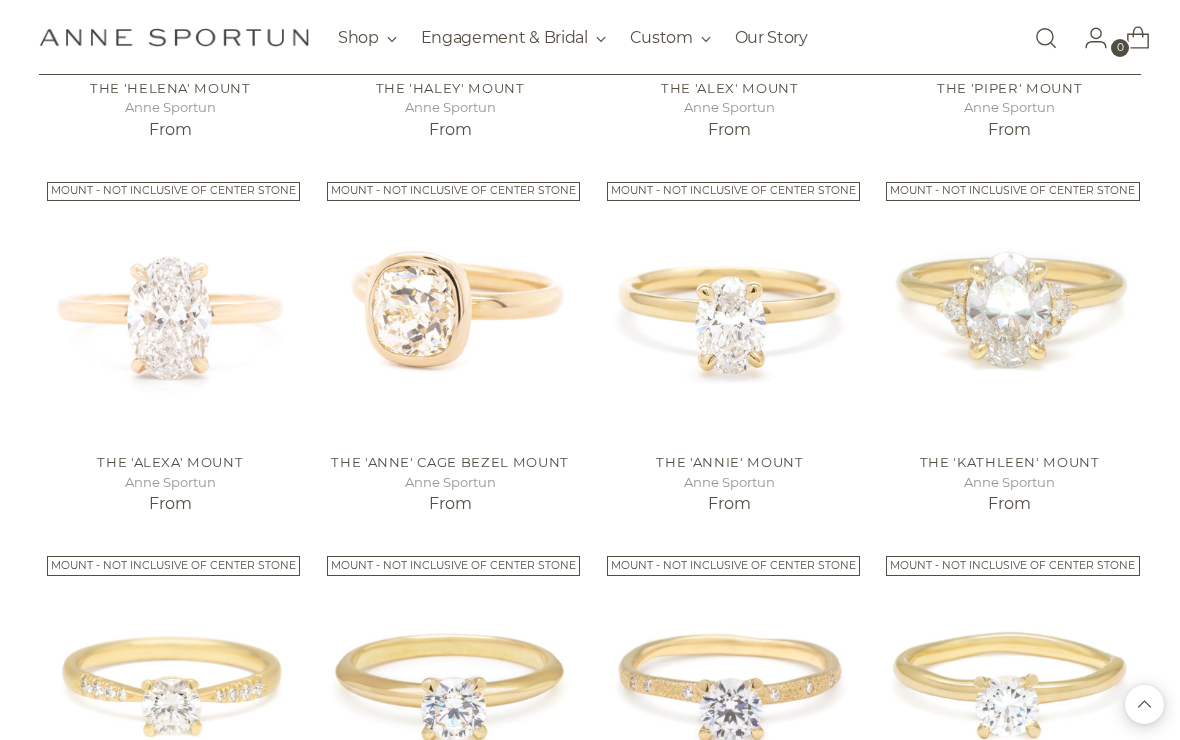 click at bounding box center [1009, 305] 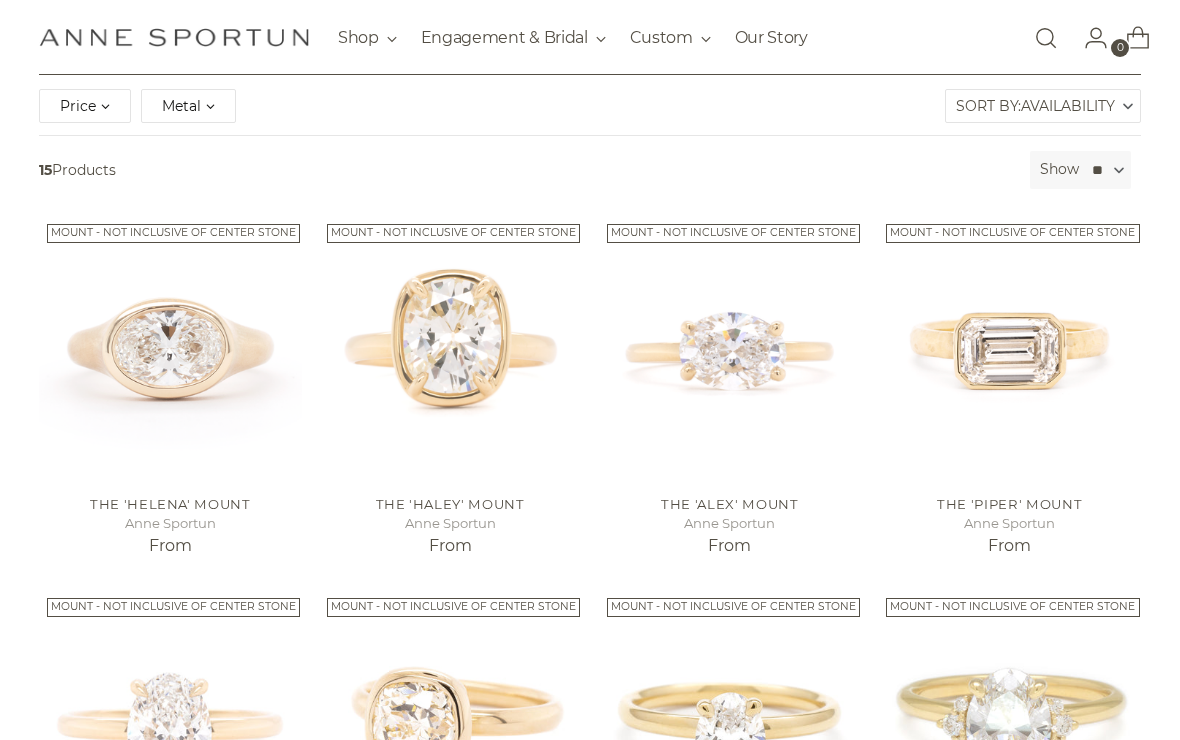 scroll, scrollTop: 341, scrollLeft: 0, axis: vertical 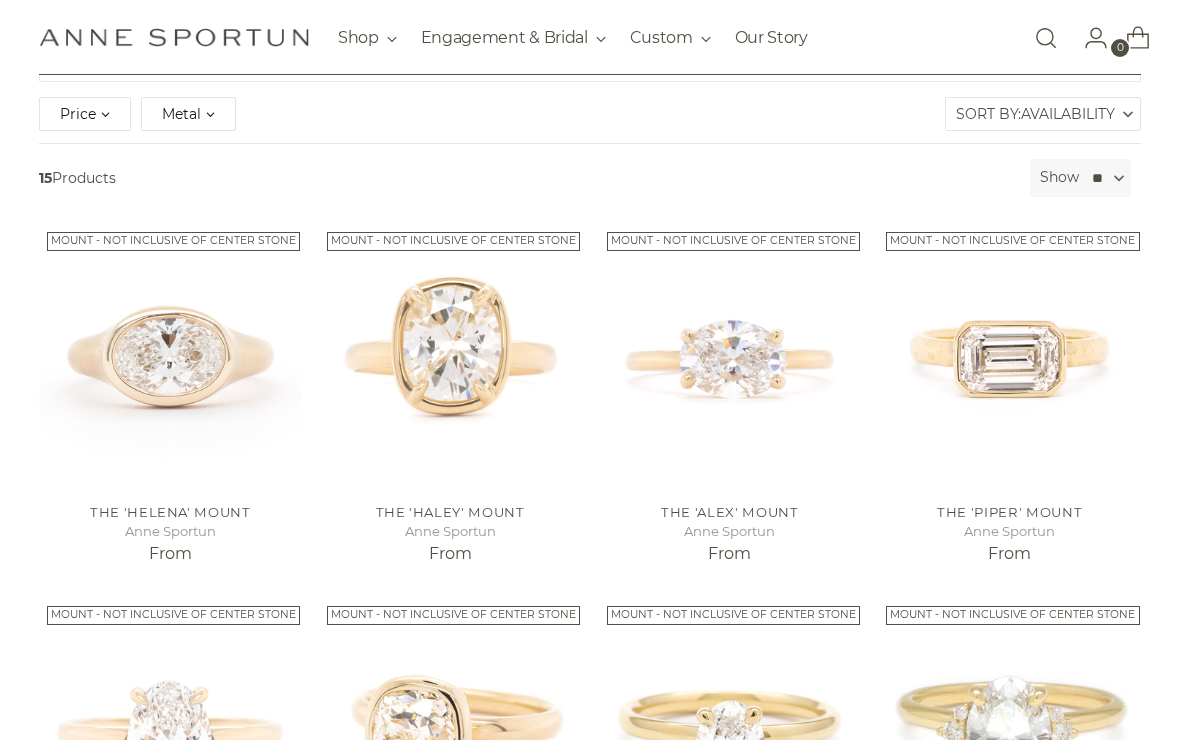 click at bounding box center [730, 355] 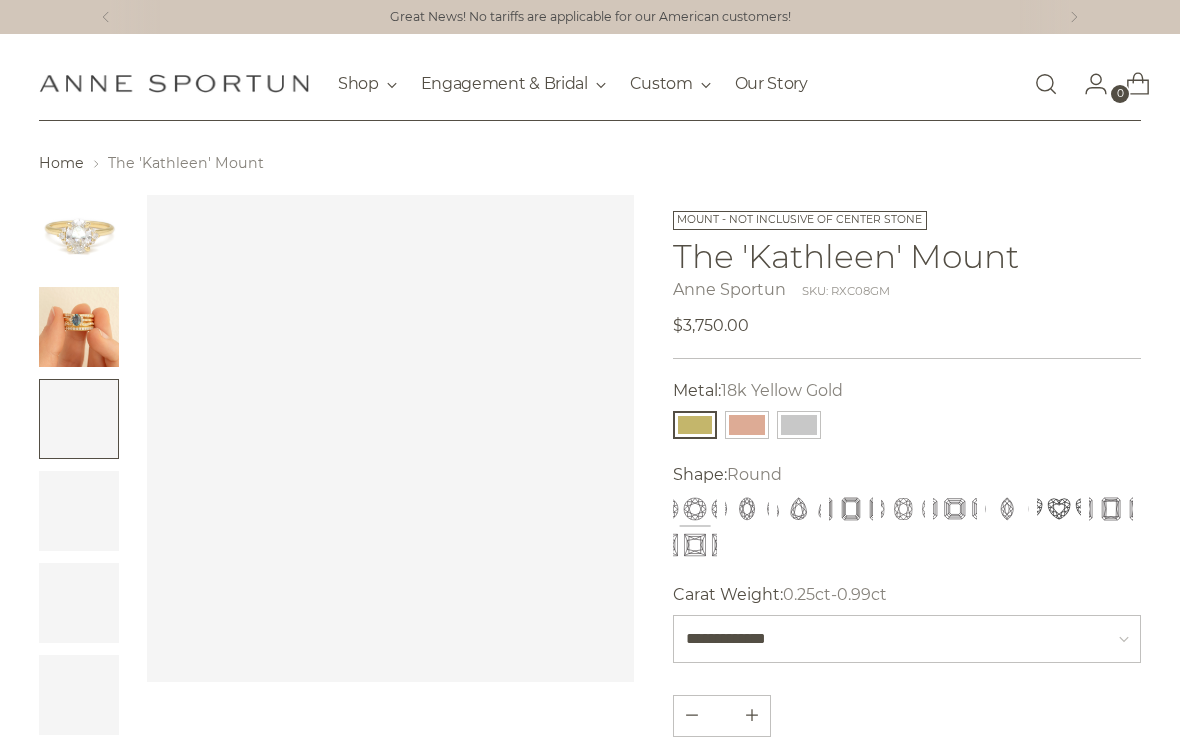 scroll, scrollTop: 0, scrollLeft: 0, axis: both 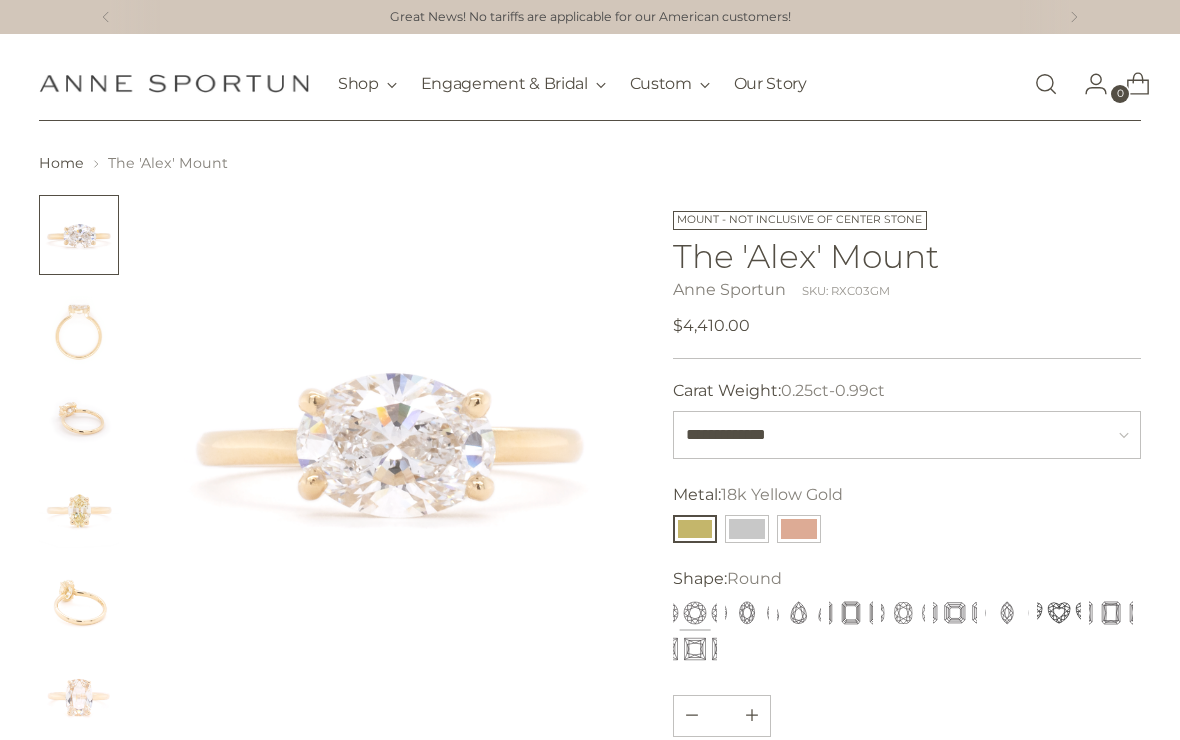 click at bounding box center [799, 529] 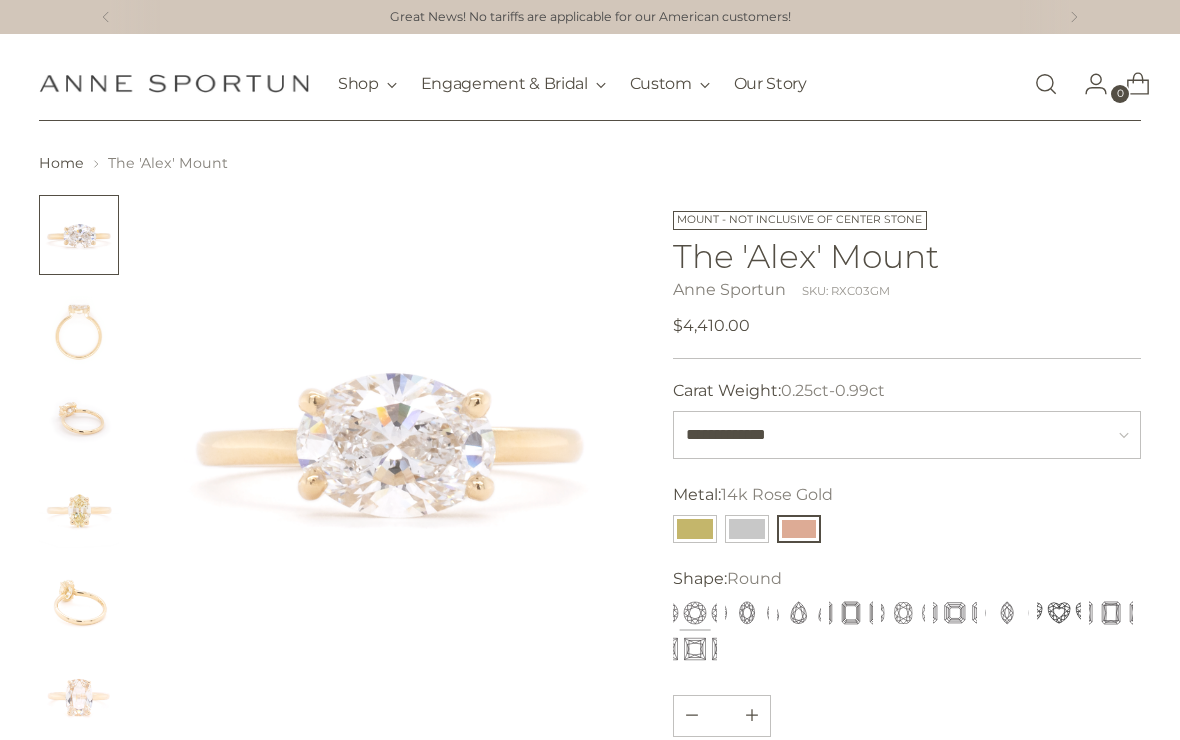 click at bounding box center [747, 529] 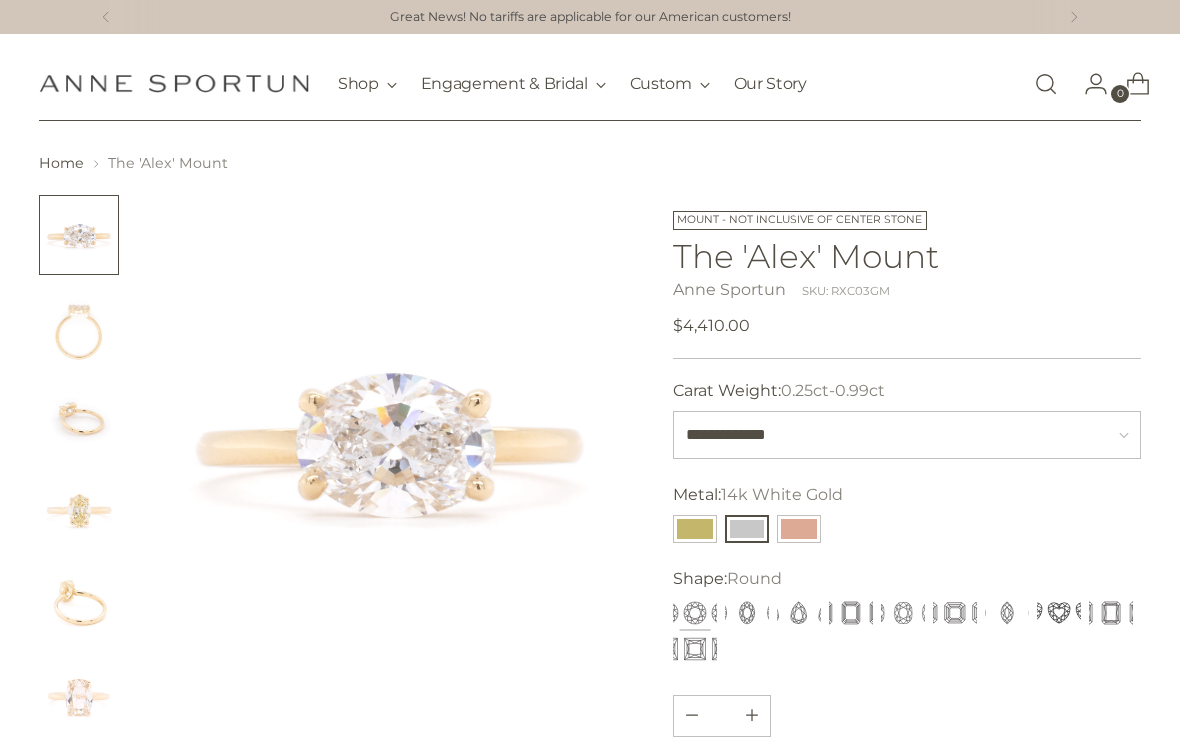 click at bounding box center (747, 529) 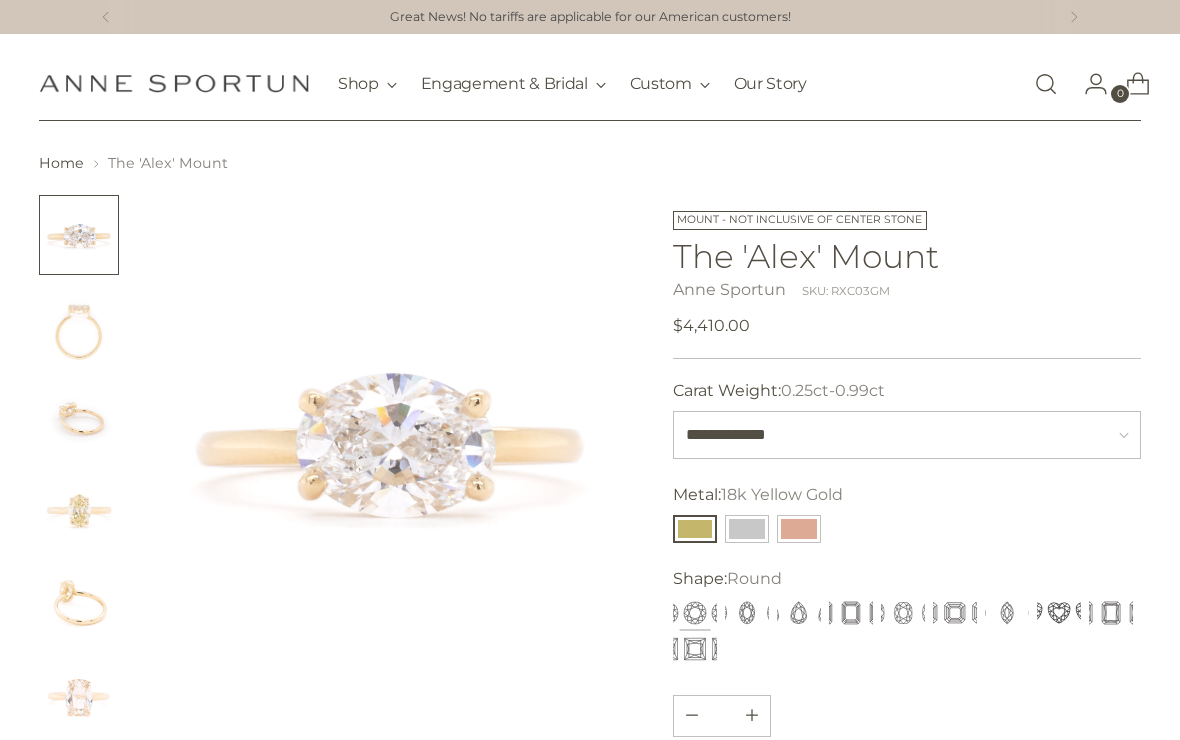 click at bounding box center [695, 529] 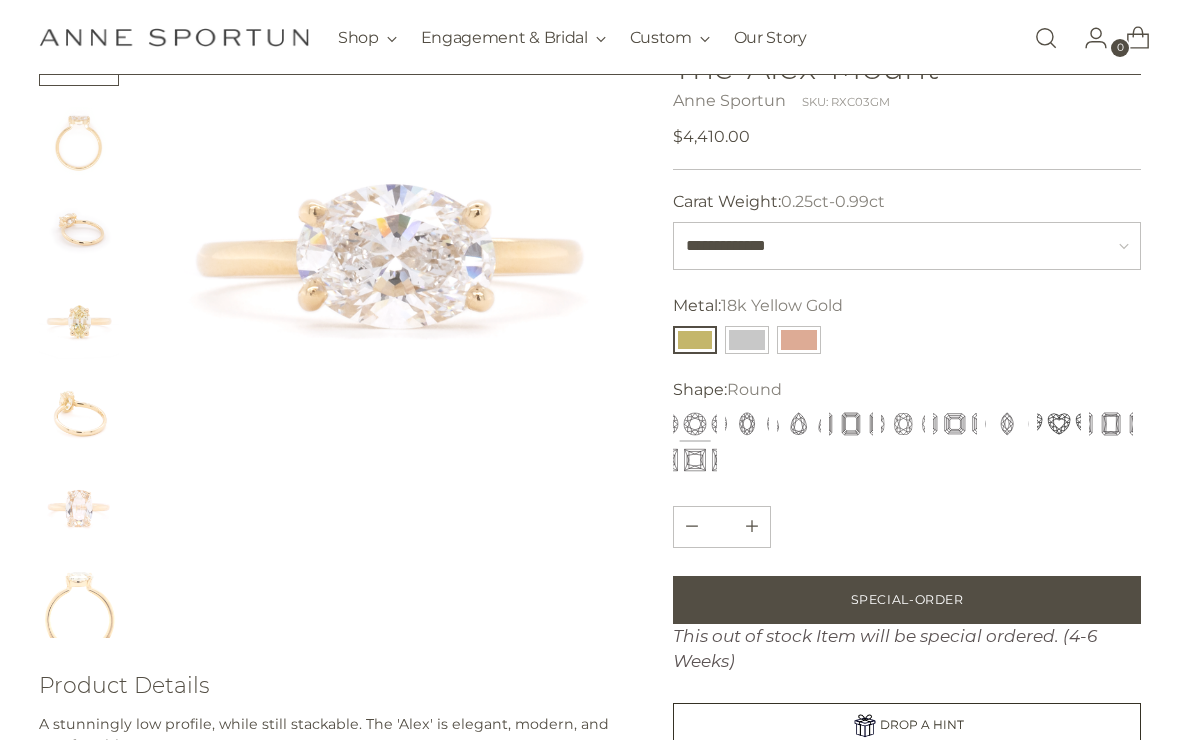 scroll, scrollTop: 188, scrollLeft: 0, axis: vertical 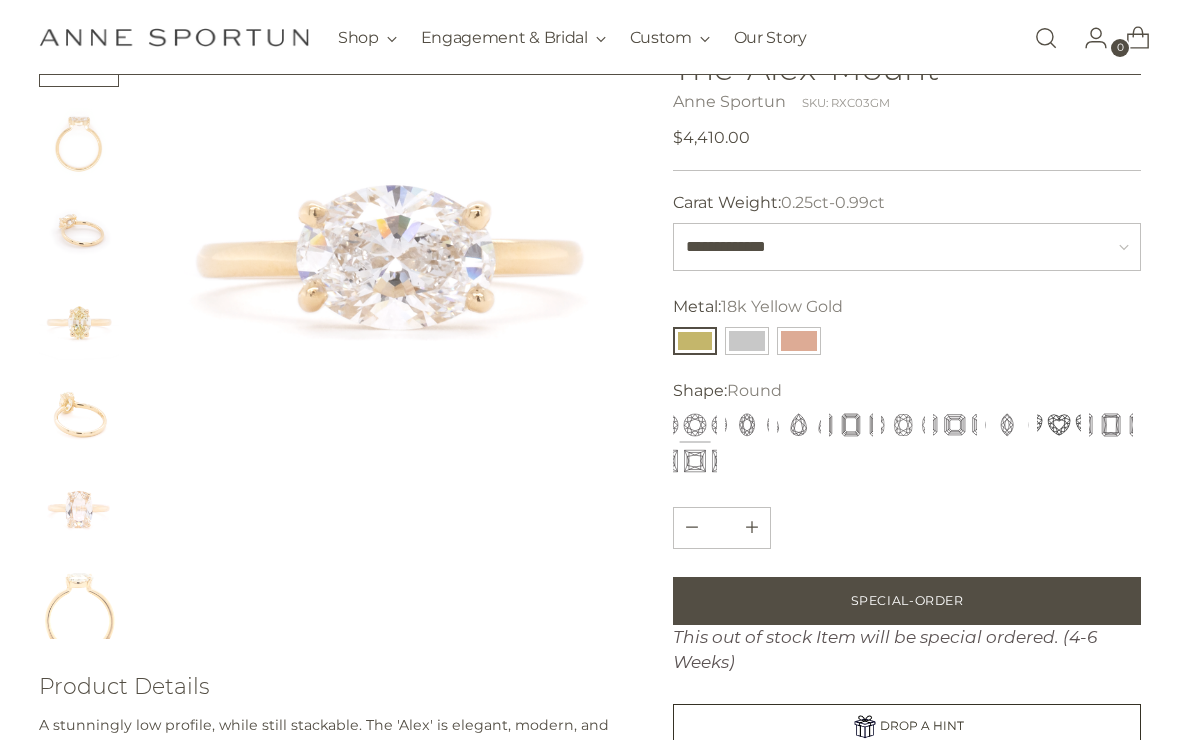 click at bounding box center [955, 425] 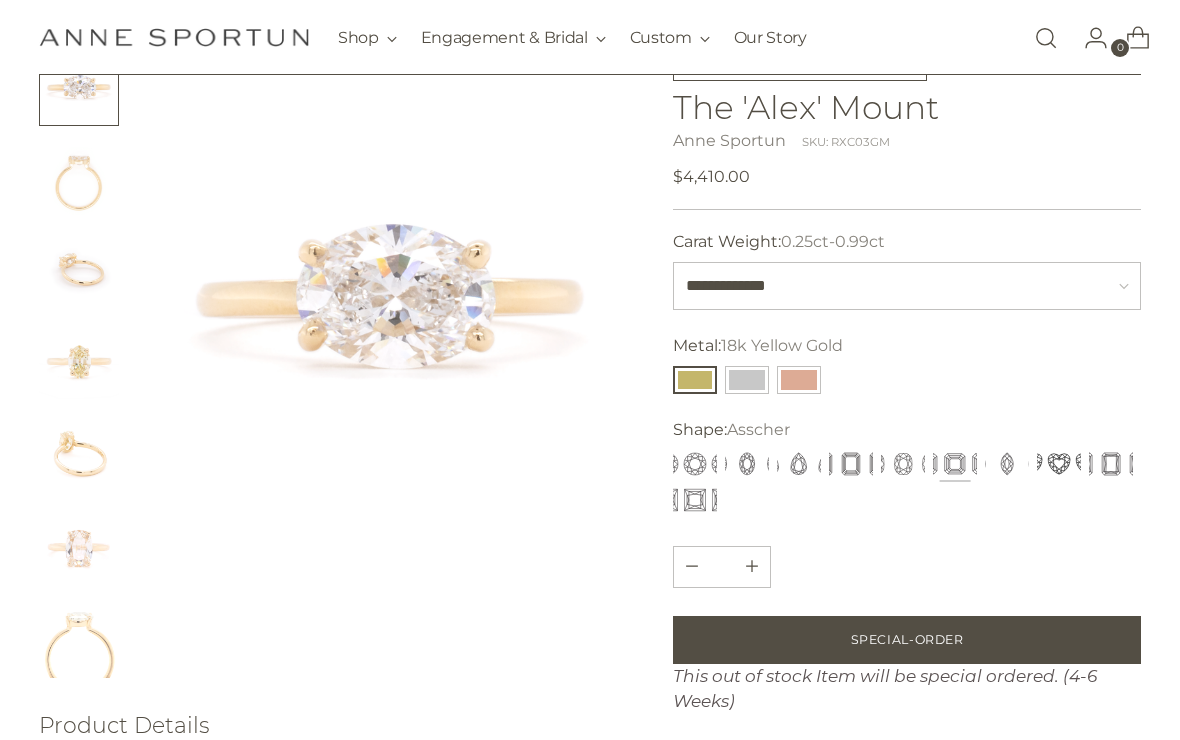 scroll, scrollTop: 155, scrollLeft: 0, axis: vertical 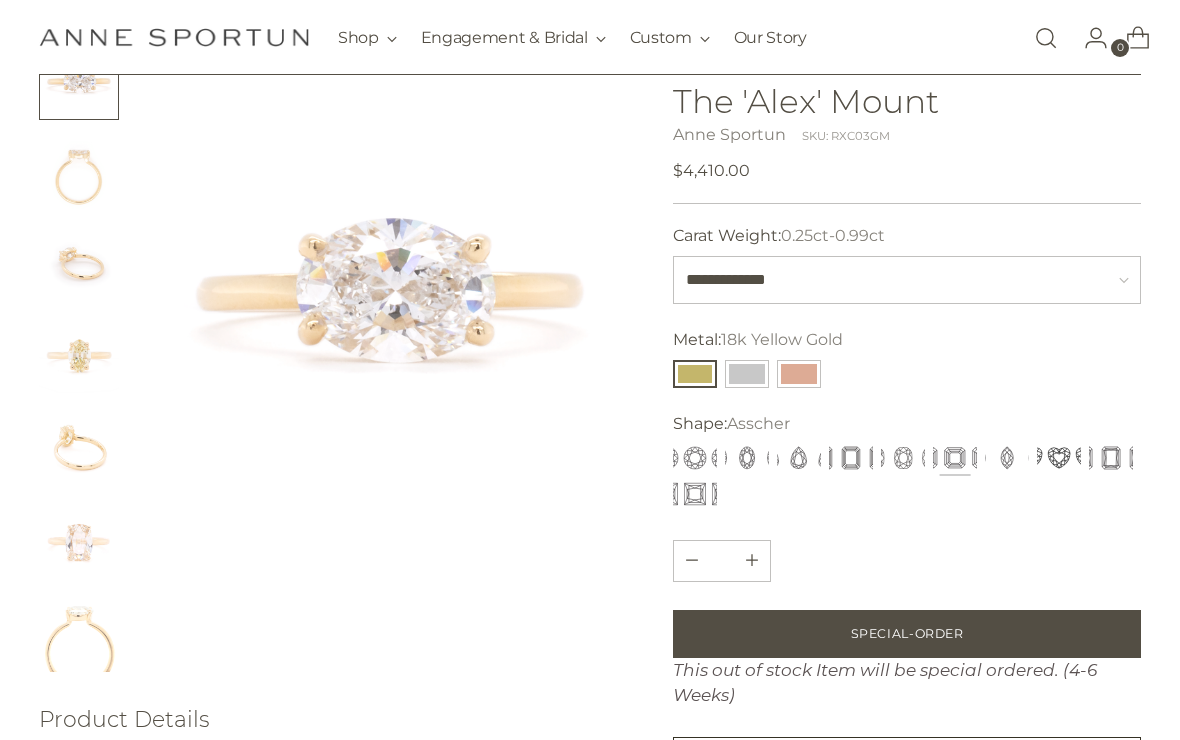 click on "Asscher" at bounding box center [758, 423] 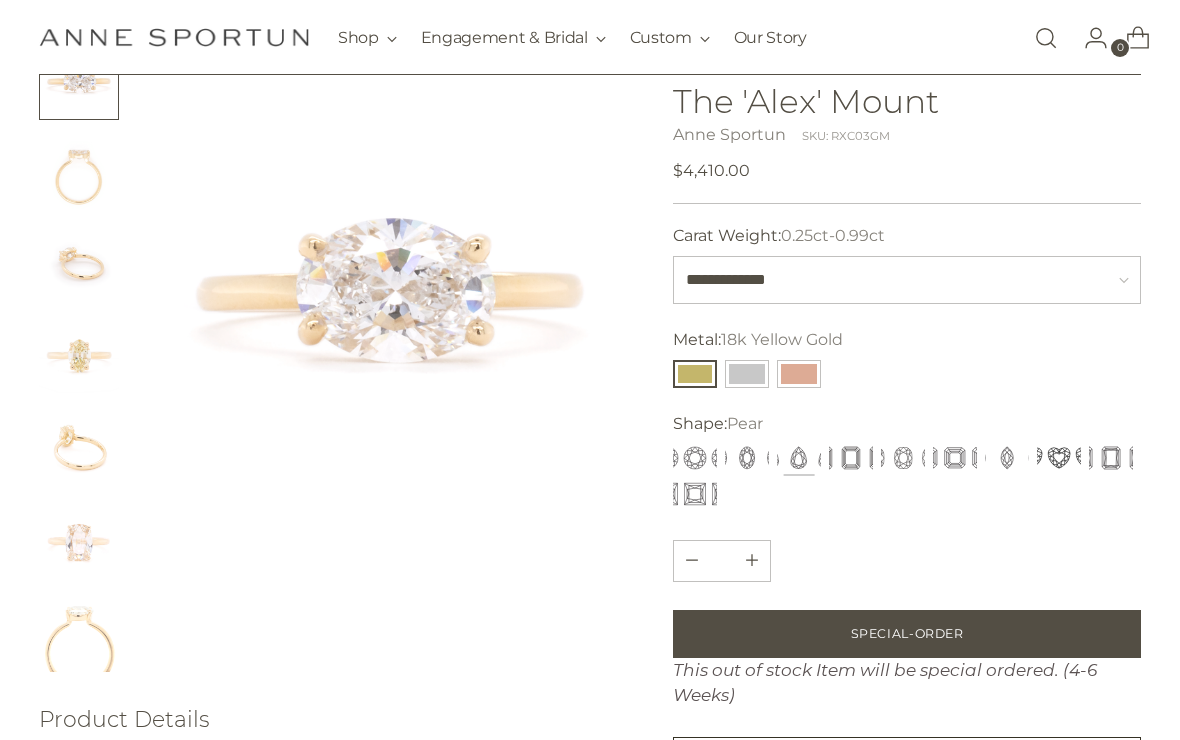 click at bounding box center [799, 458] 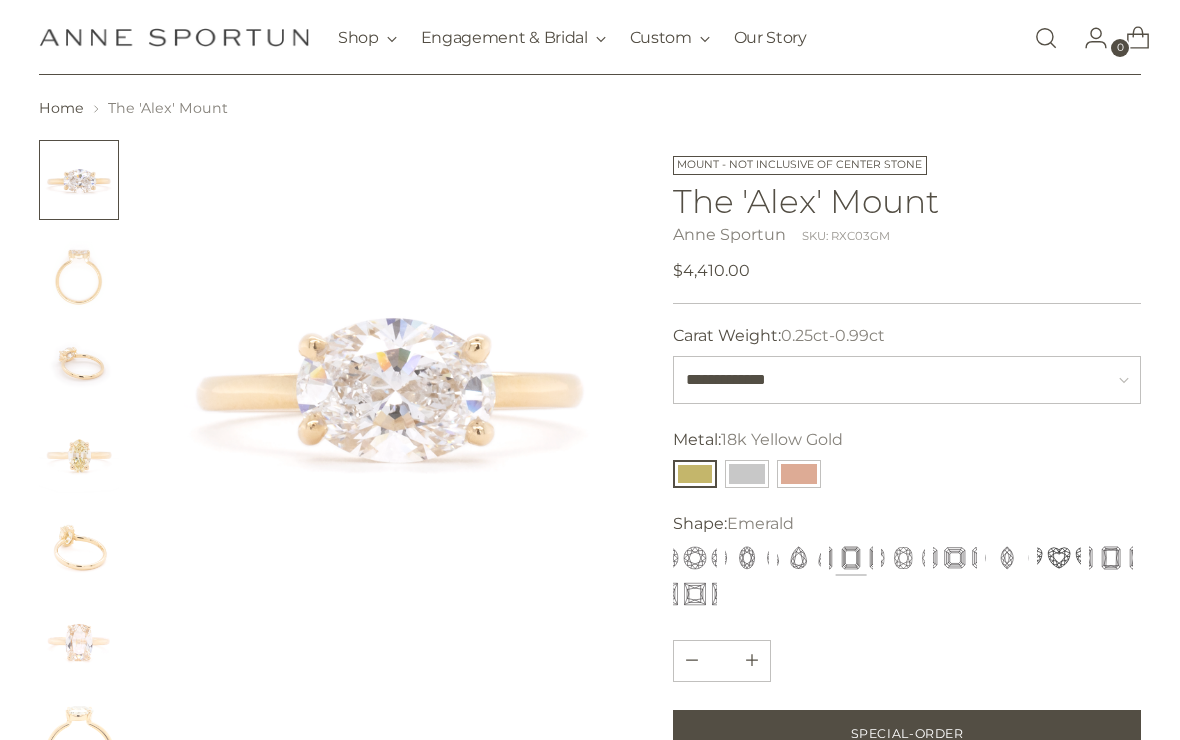 scroll, scrollTop: 0, scrollLeft: 0, axis: both 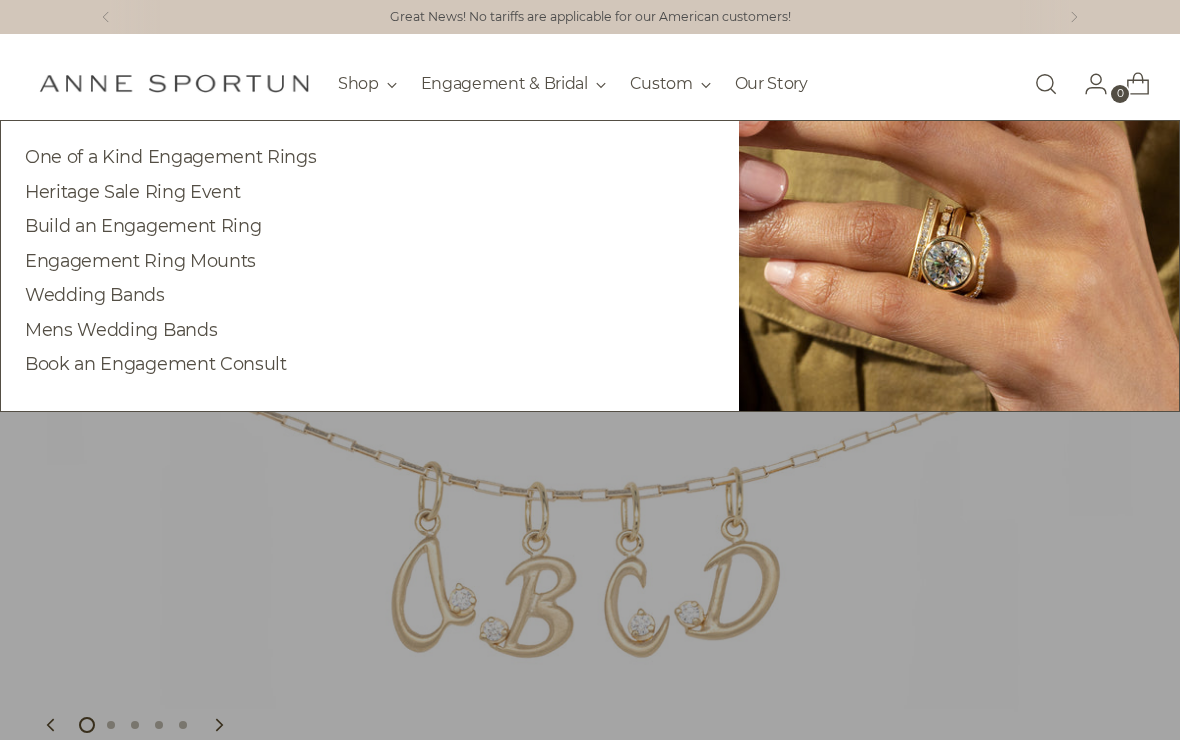 click on "Build an Engagement Ring" at bounding box center [143, 225] 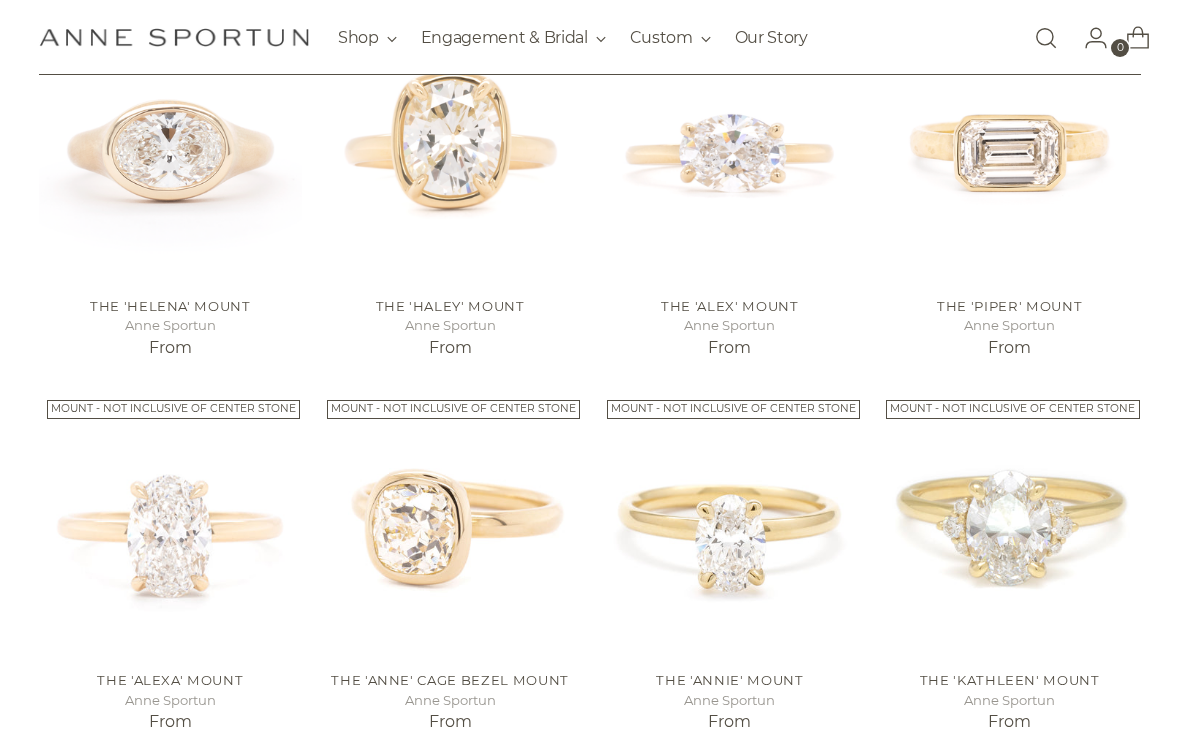 scroll, scrollTop: 549, scrollLeft: 0, axis: vertical 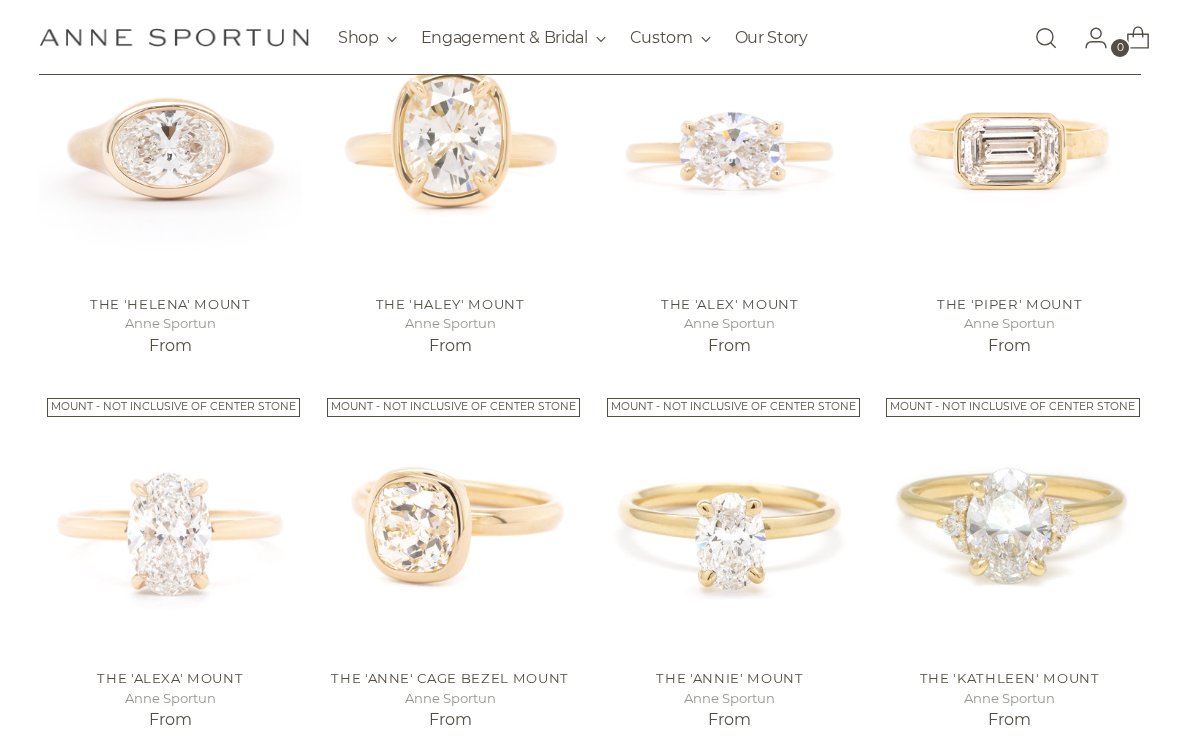 click at bounding box center [170, 521] 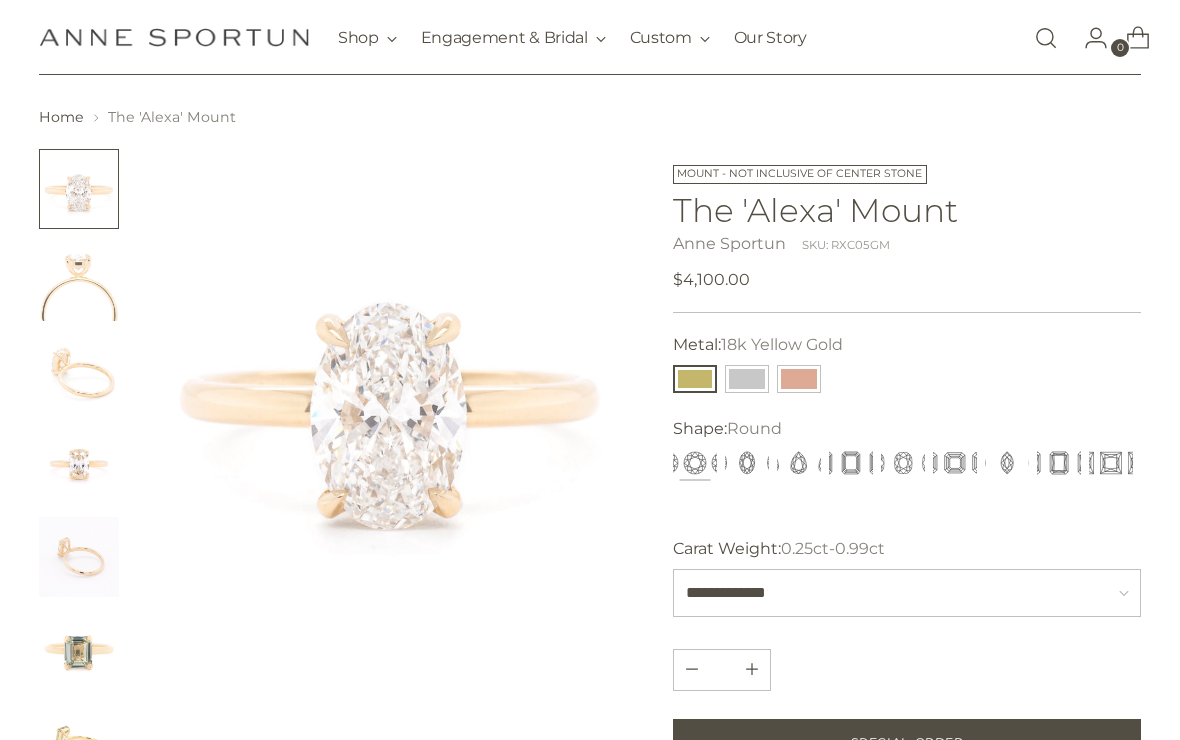 scroll, scrollTop: 0, scrollLeft: 0, axis: both 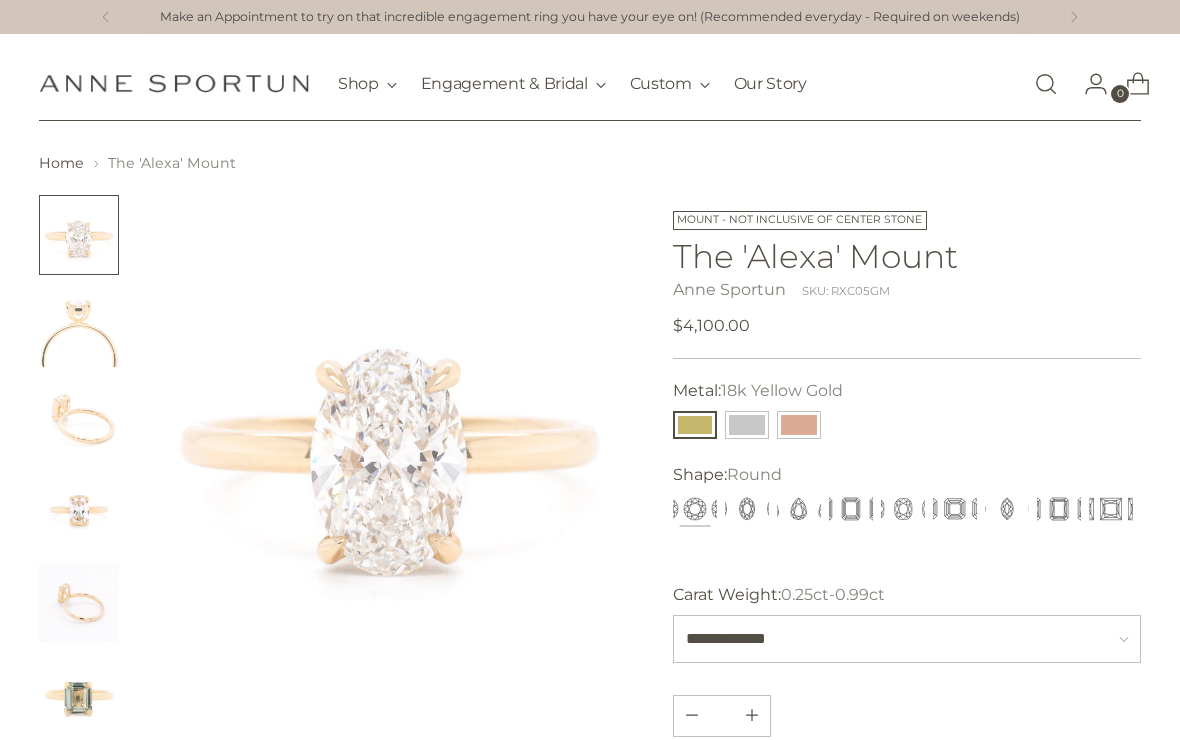 click at bounding box center [1007, 509] 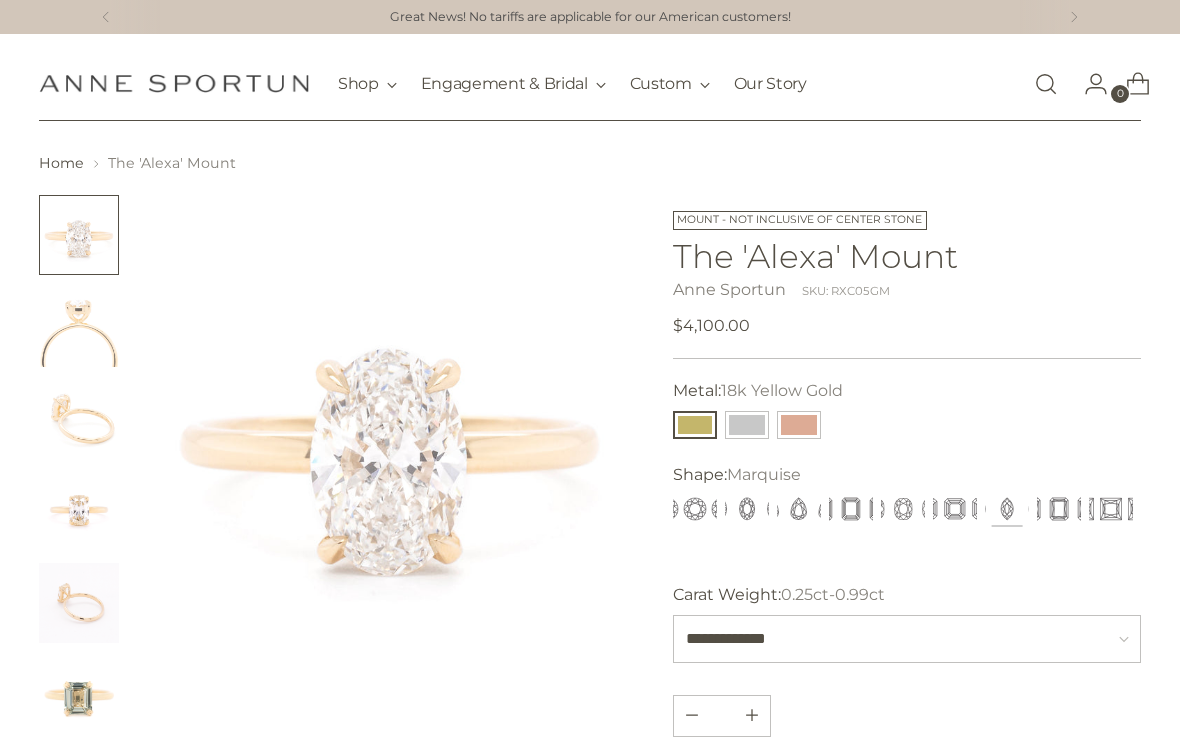 click at bounding box center (1007, 509) 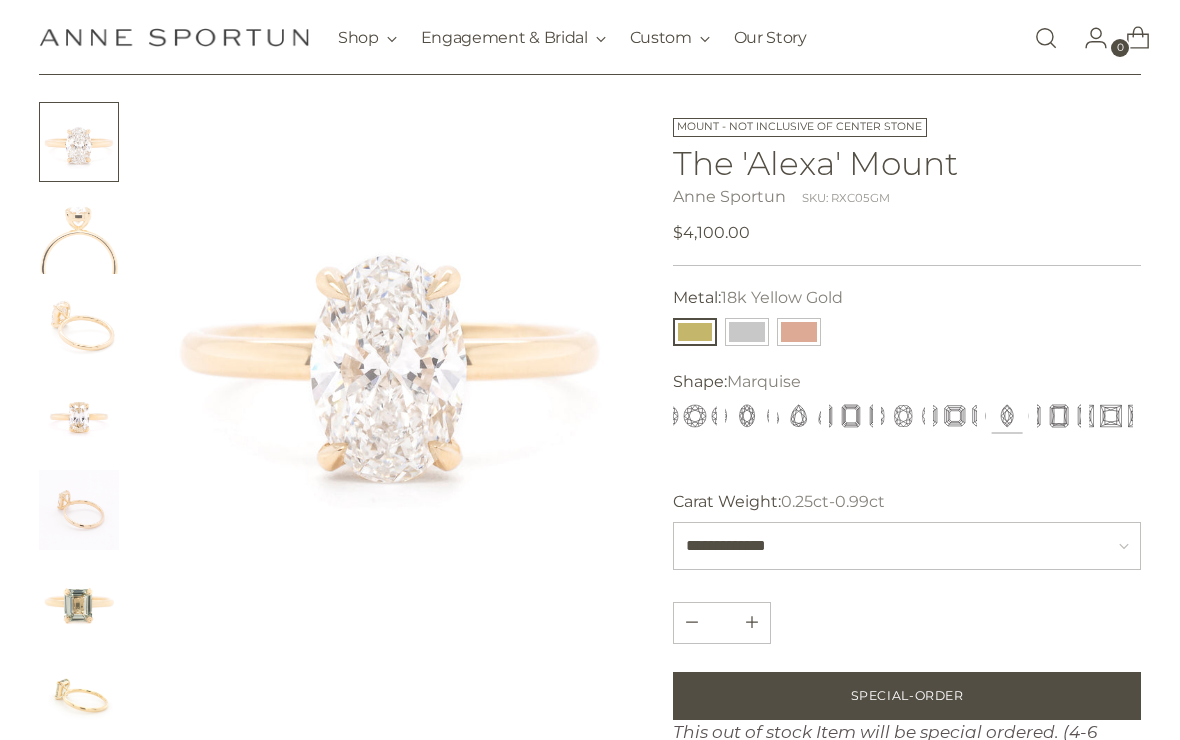 scroll, scrollTop: 92, scrollLeft: 0, axis: vertical 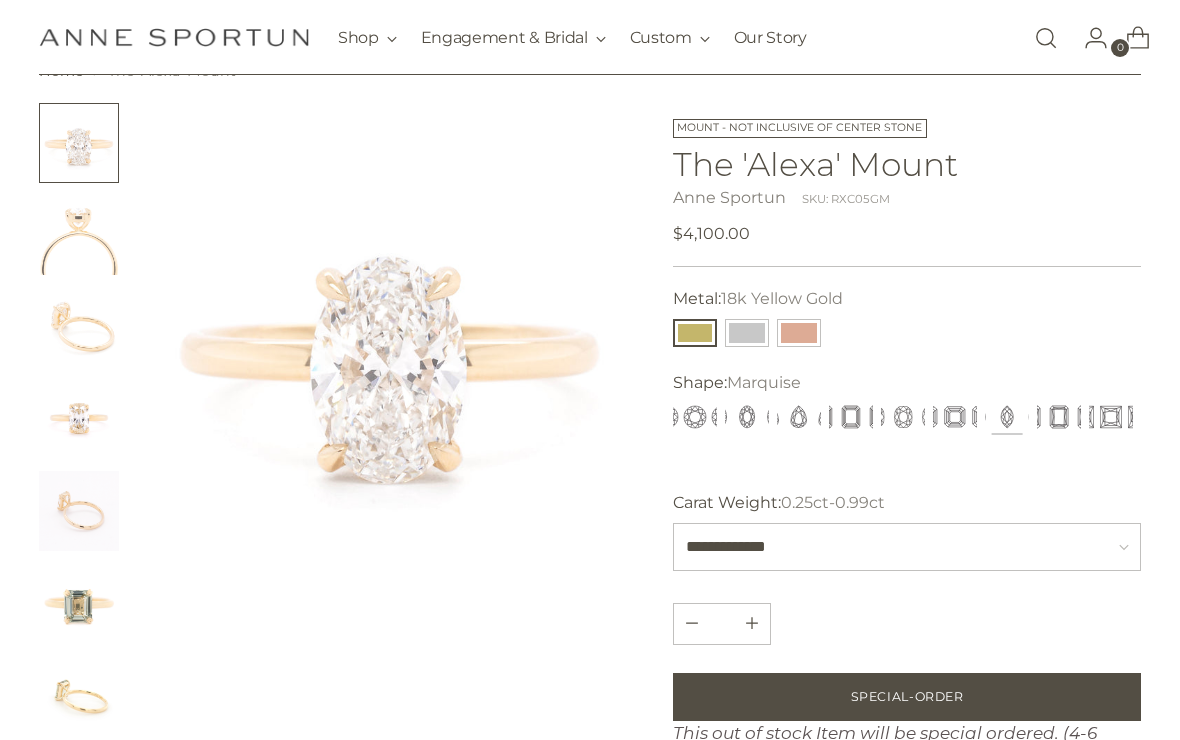 click at bounding box center [1111, 417] 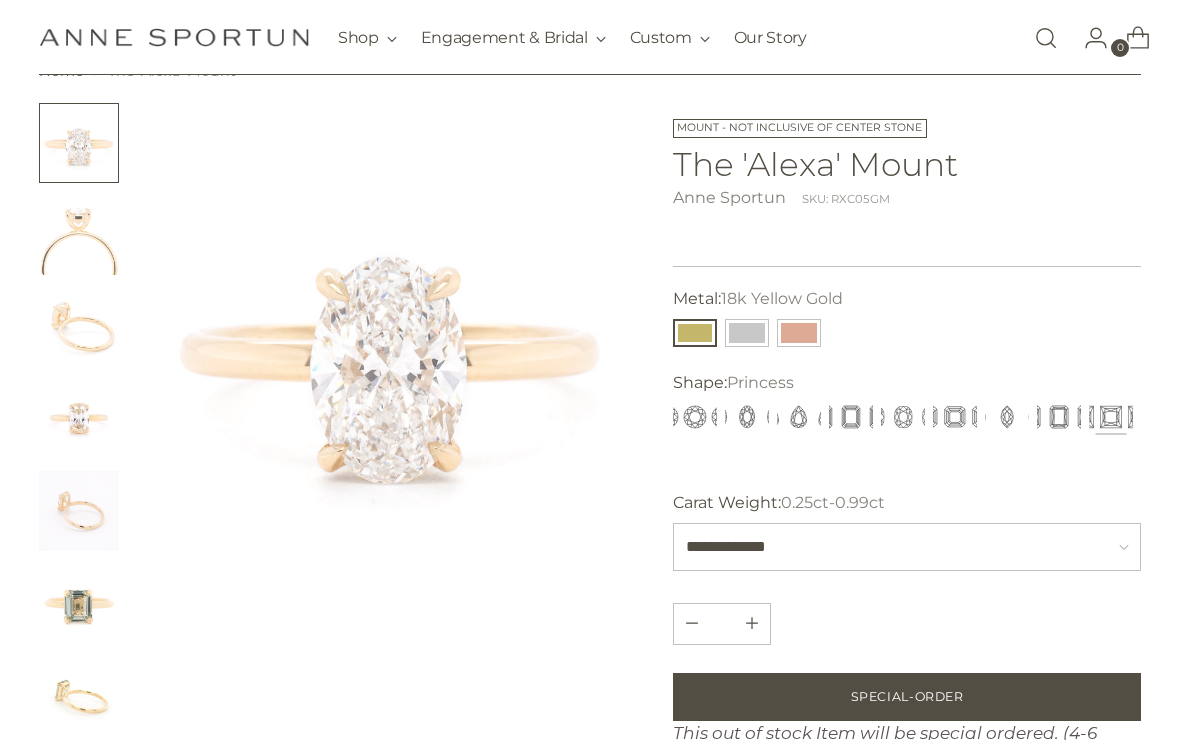 click at bounding box center [1007, 417] 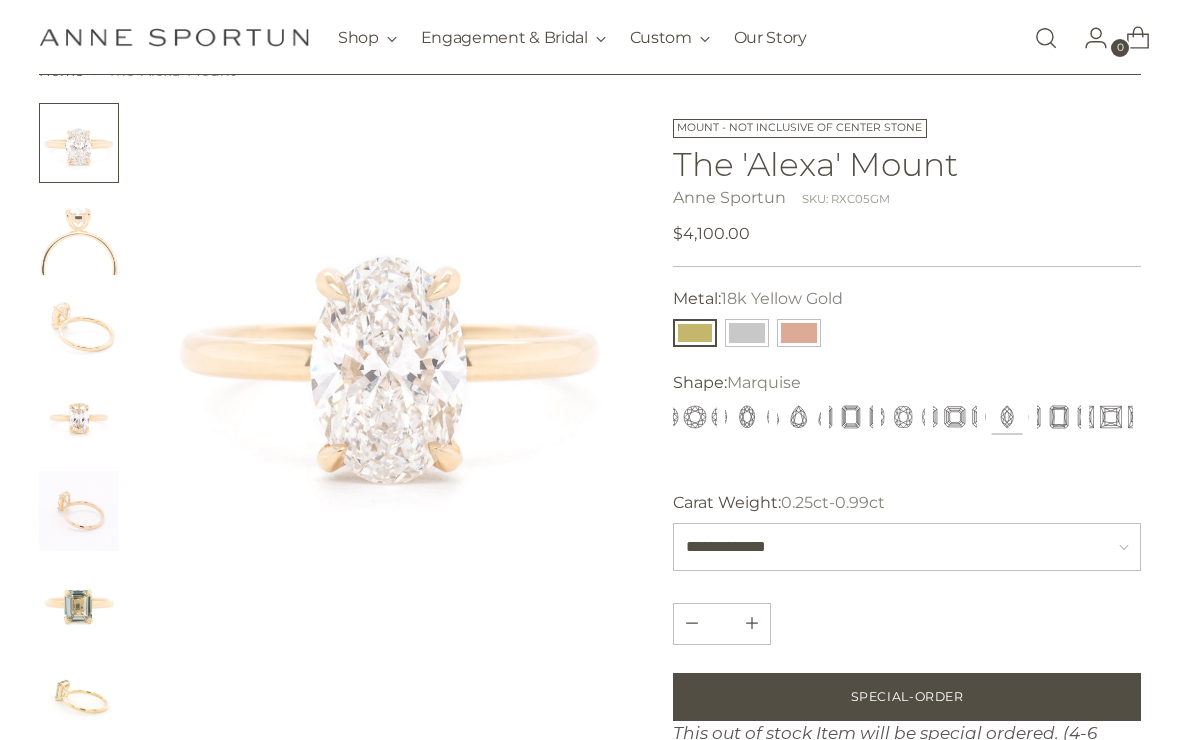 click at bounding box center [799, 417] 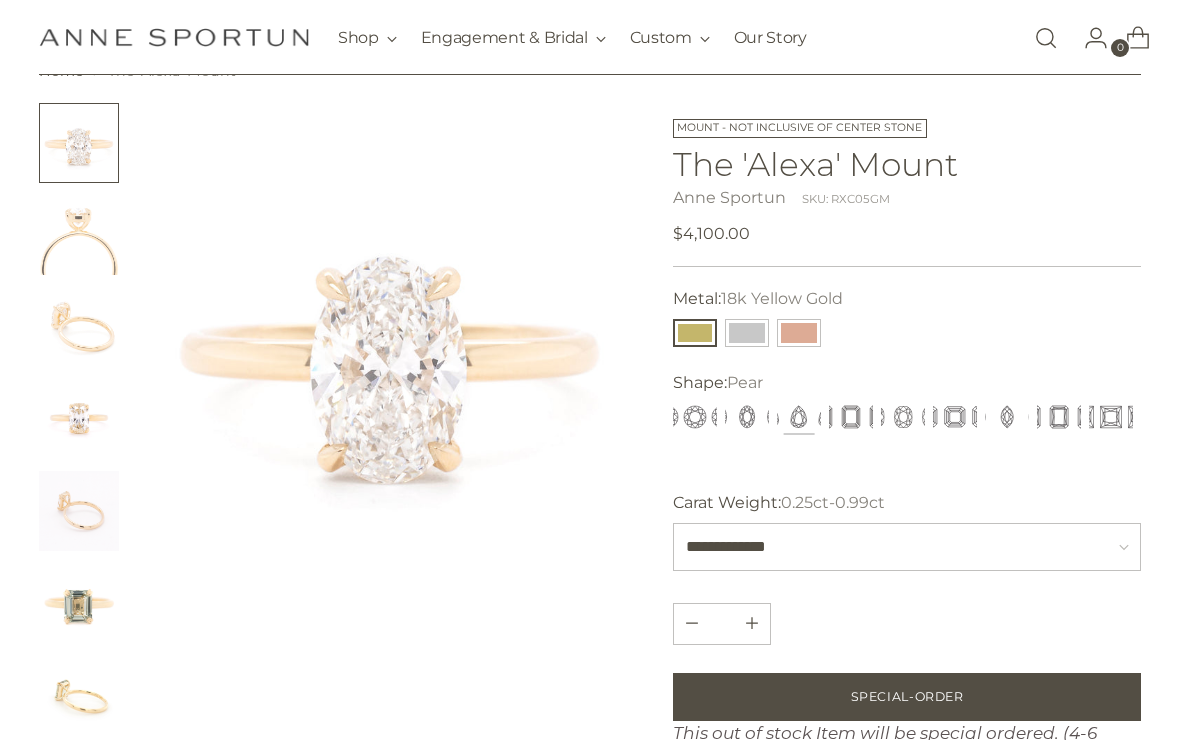 click at bounding box center [695, 417] 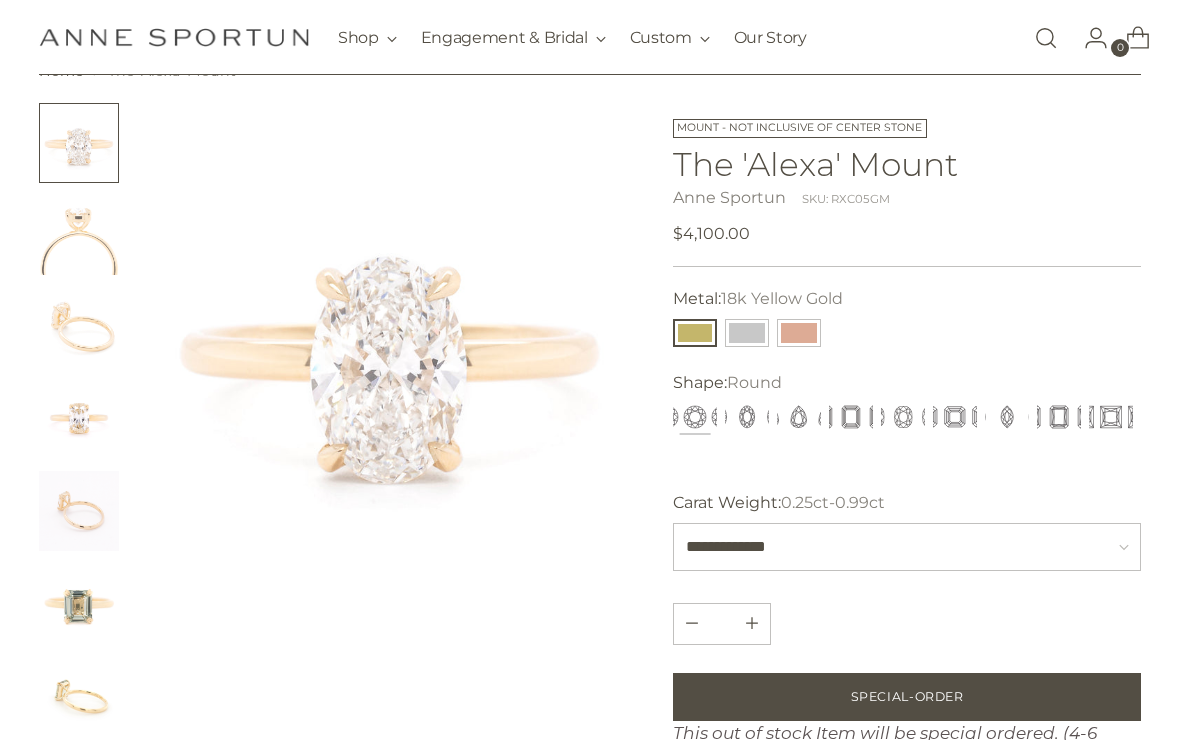 click at bounding box center [747, 417] 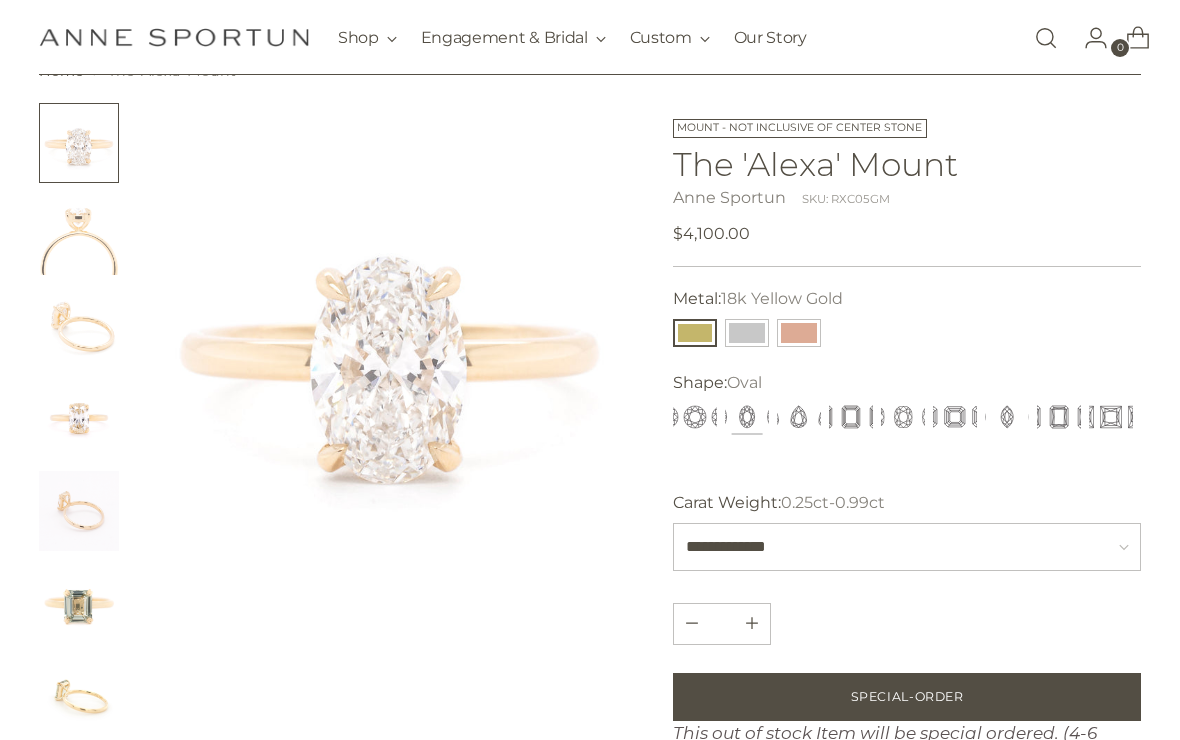 scroll, scrollTop: 0, scrollLeft: 0, axis: both 